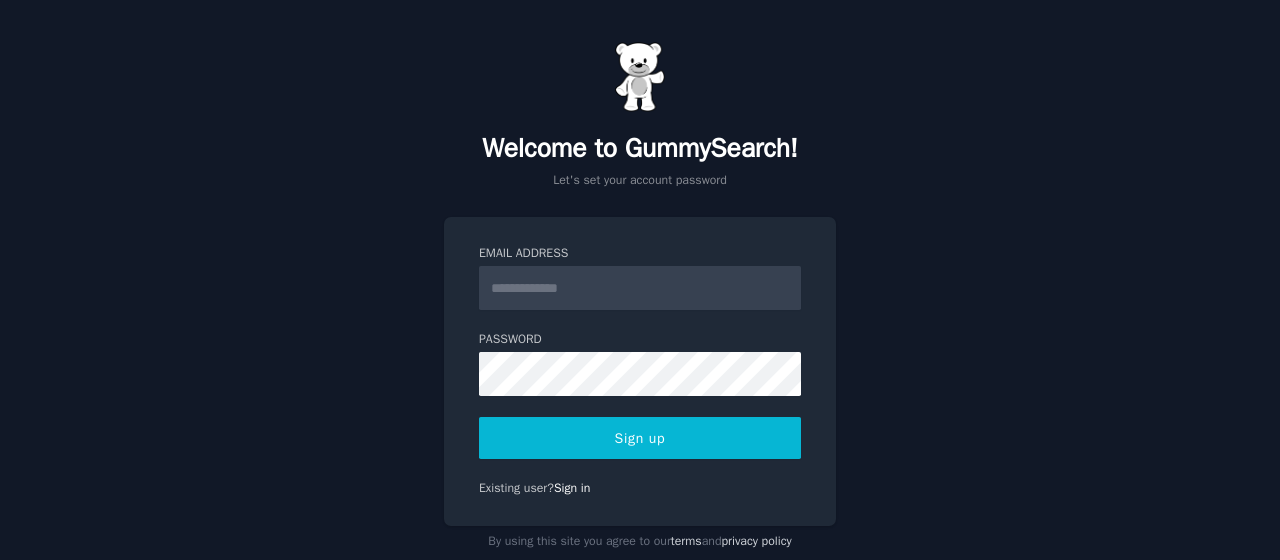 scroll, scrollTop: 0, scrollLeft: 0, axis: both 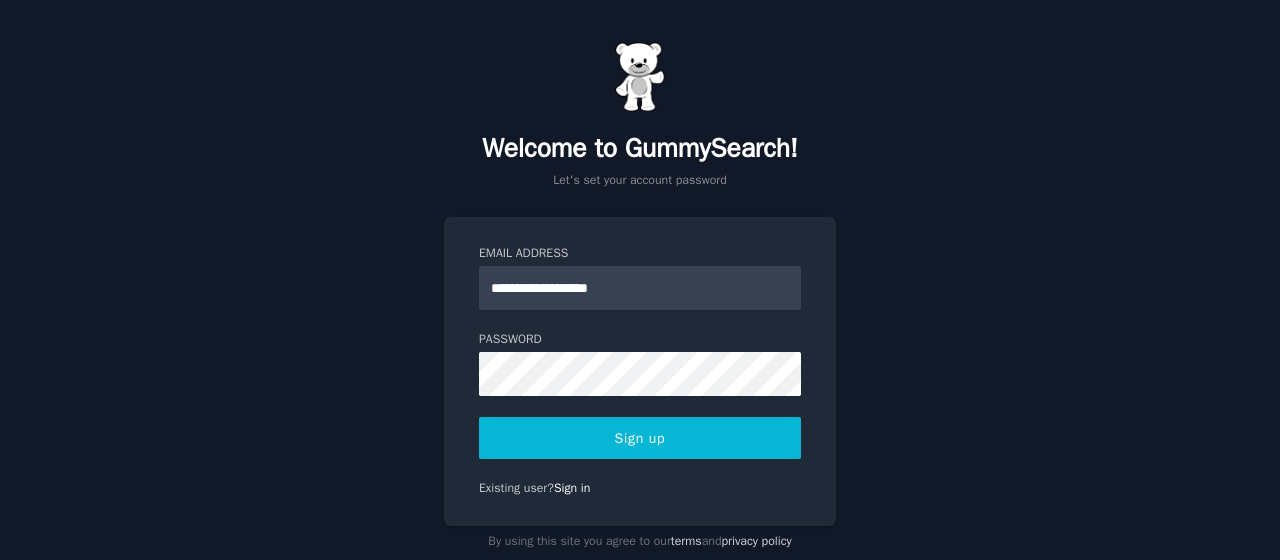 type on "**********" 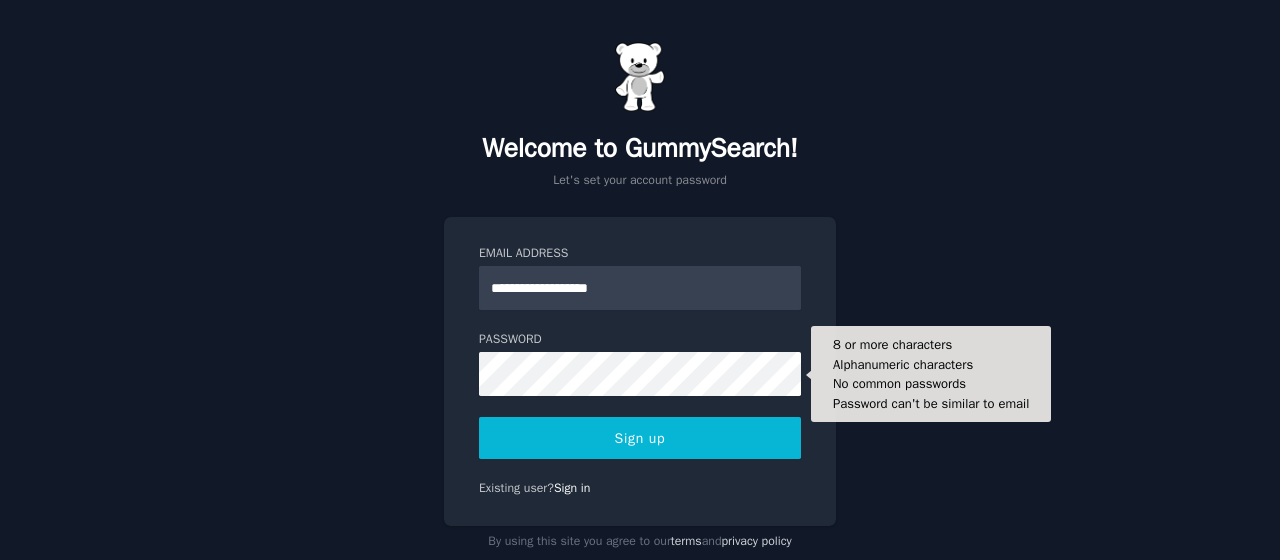type 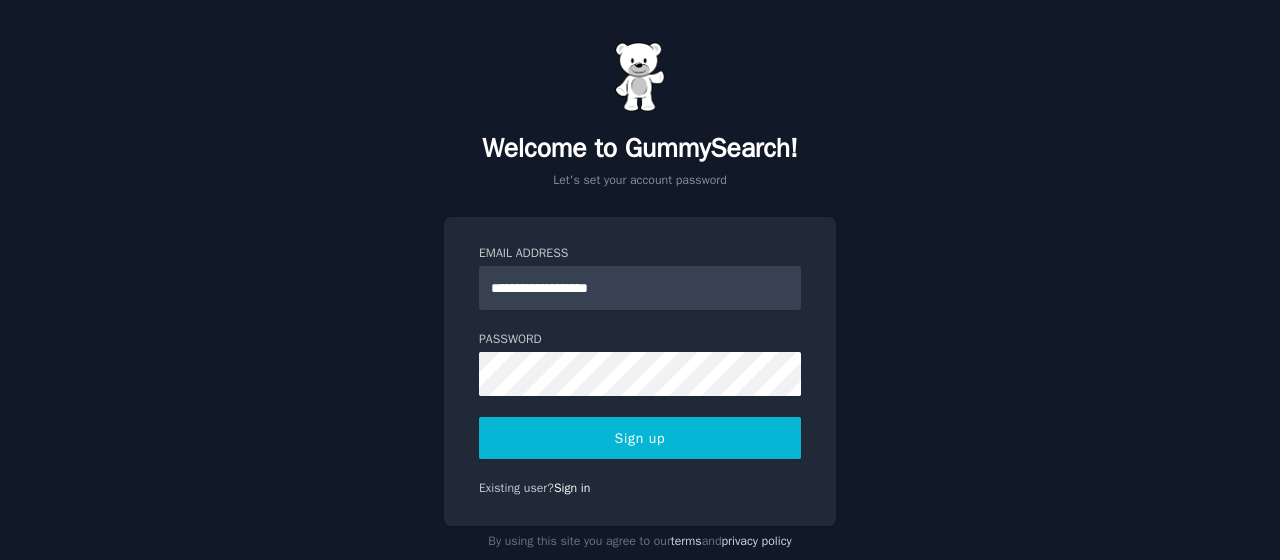 click on "Sign up" at bounding box center [640, 438] 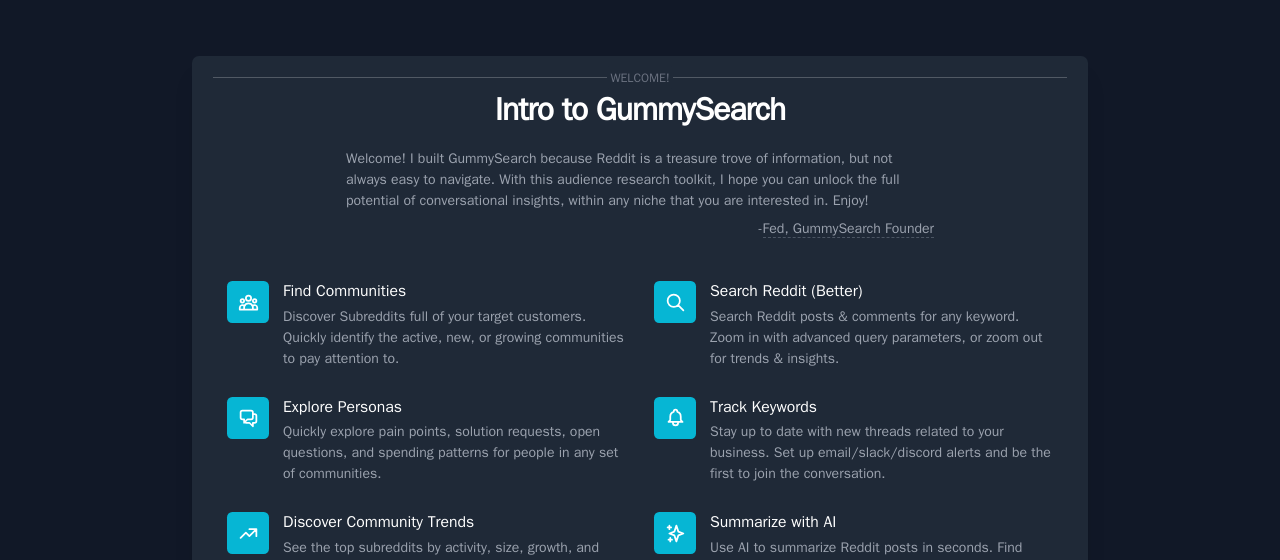scroll, scrollTop: 0, scrollLeft: 0, axis: both 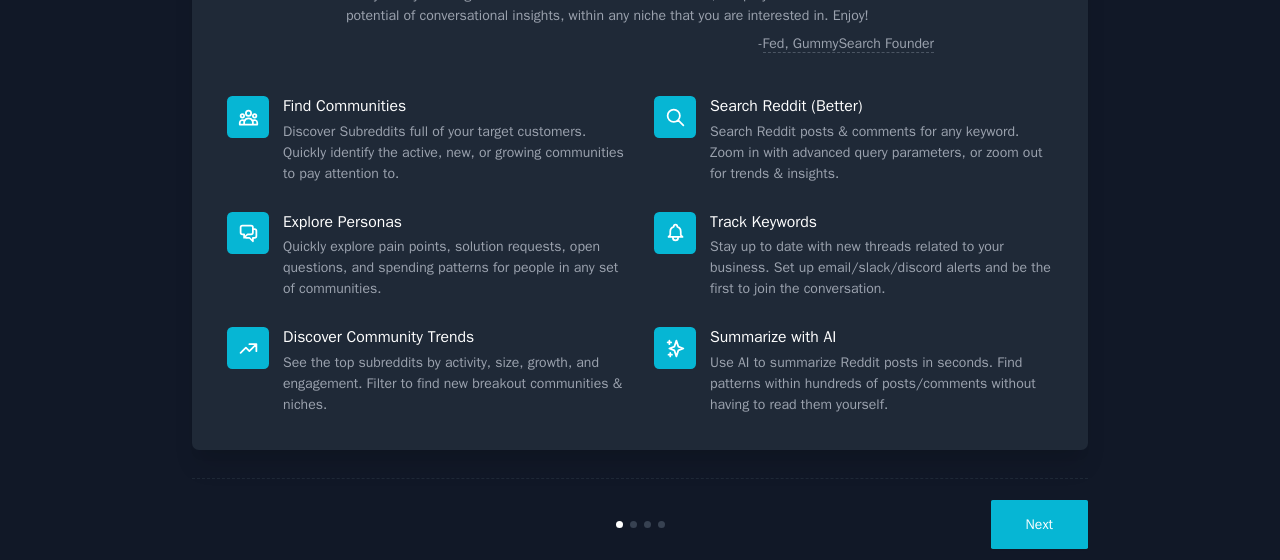 click on "Next" at bounding box center [1039, 524] 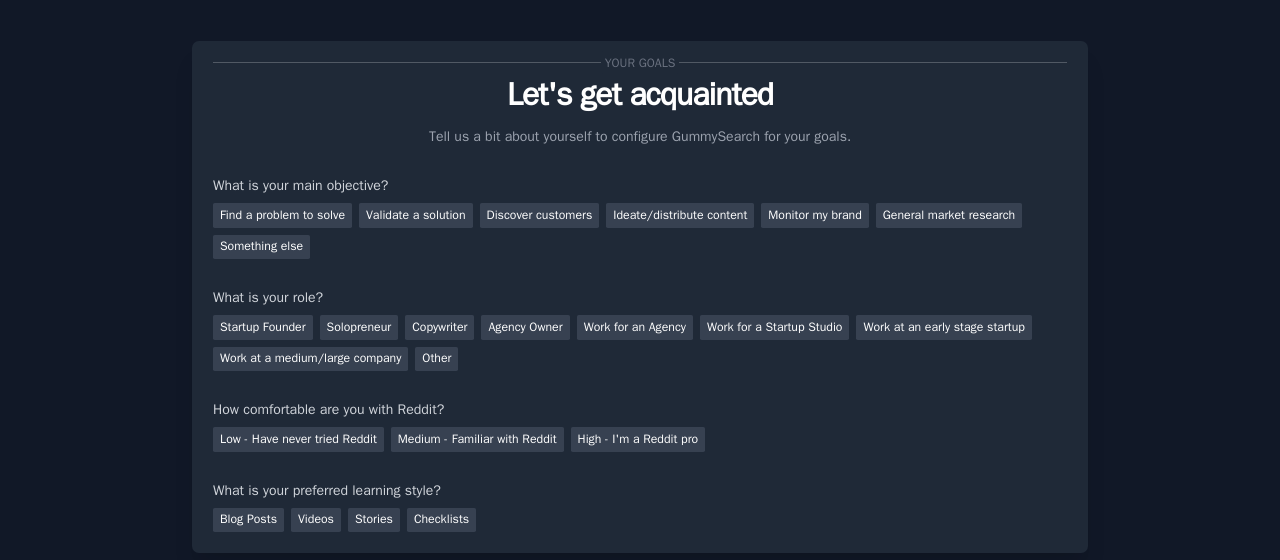scroll, scrollTop: 0, scrollLeft: 0, axis: both 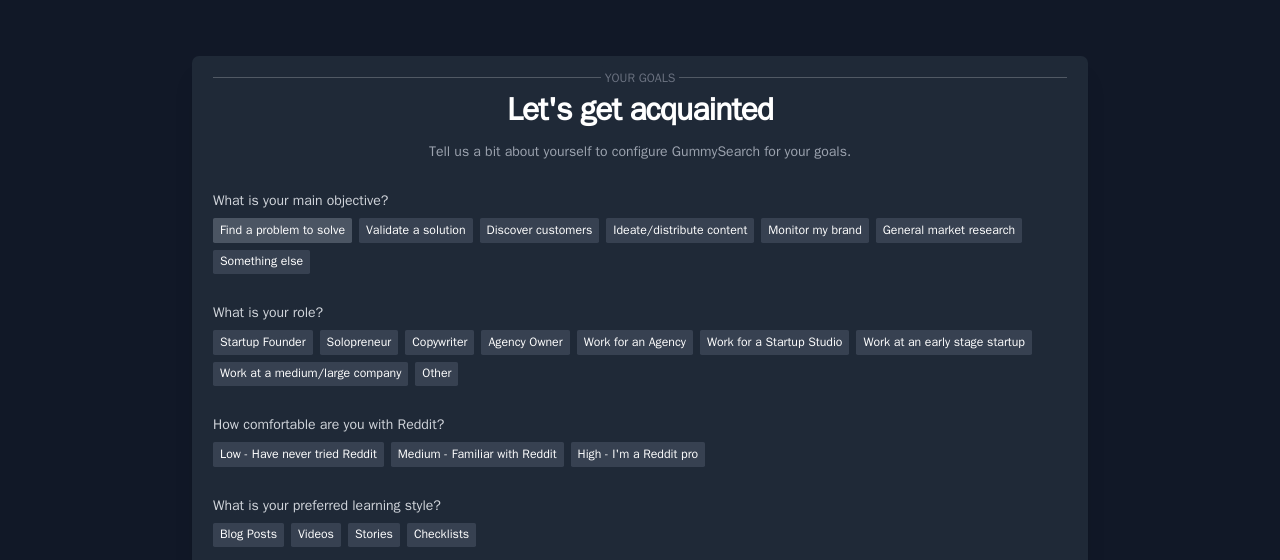 click on "Find a problem to solve" at bounding box center [282, 230] 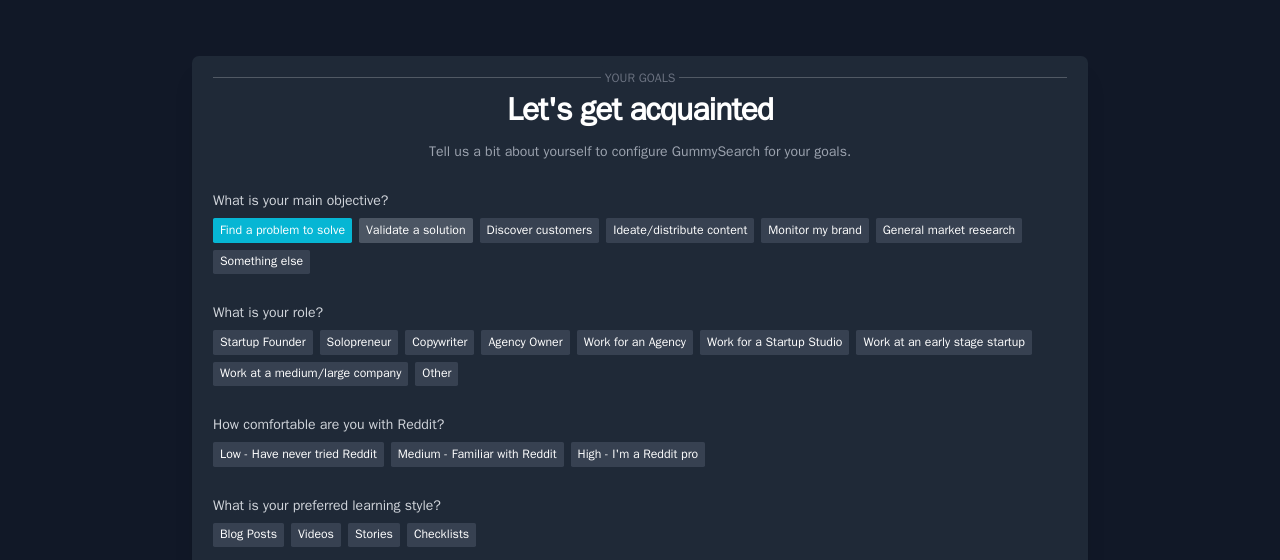 click on "Validate a solution" at bounding box center (416, 230) 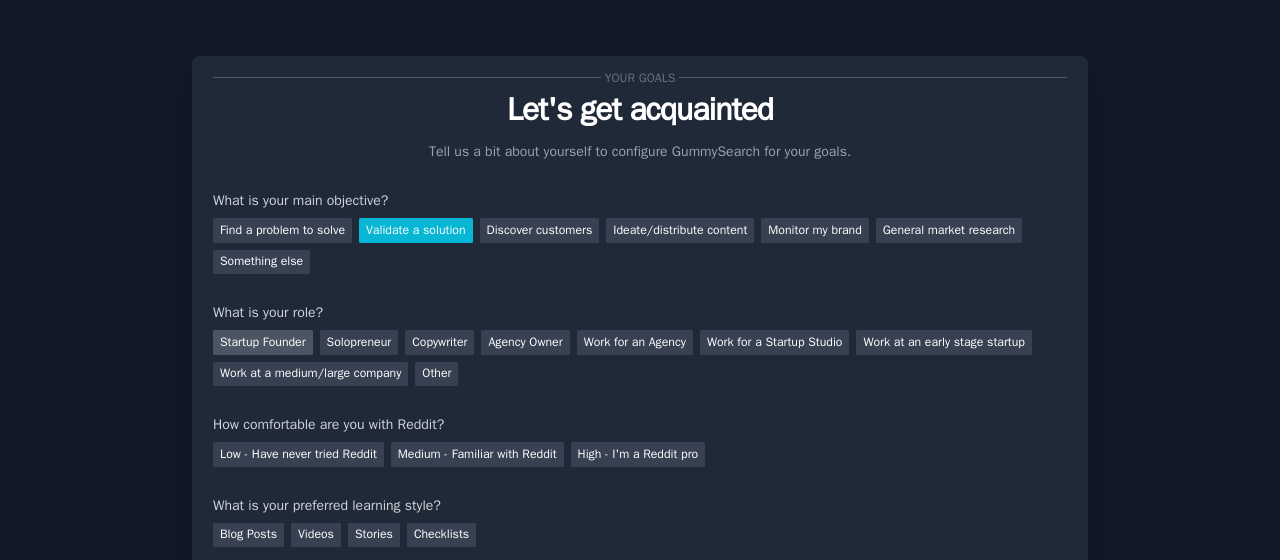 click on "Startup Founder" at bounding box center (263, 342) 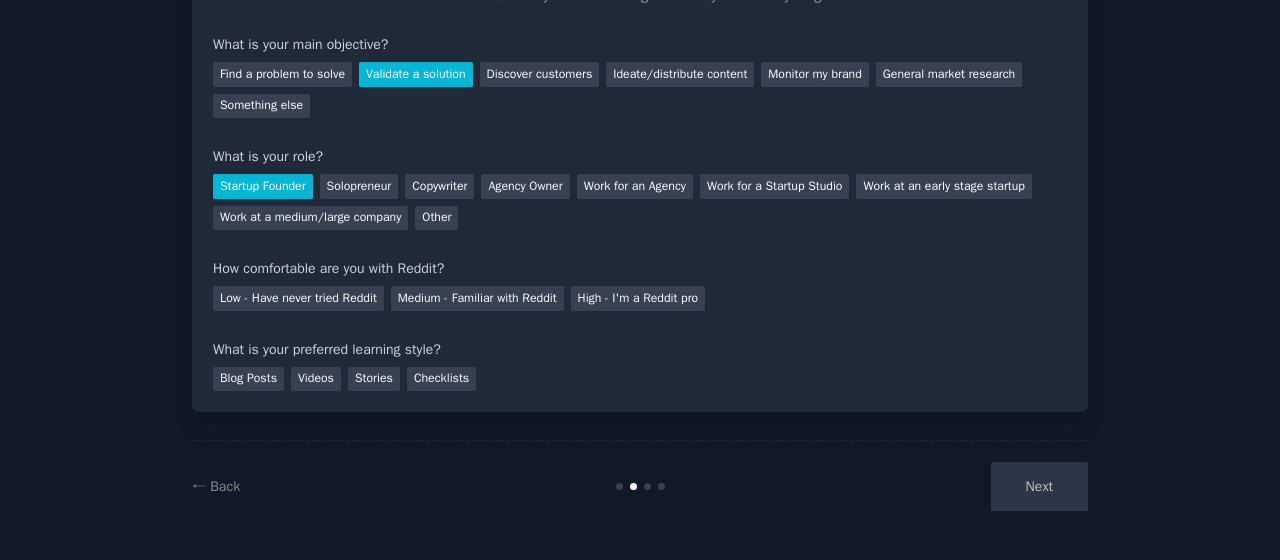 scroll, scrollTop: 156, scrollLeft: 0, axis: vertical 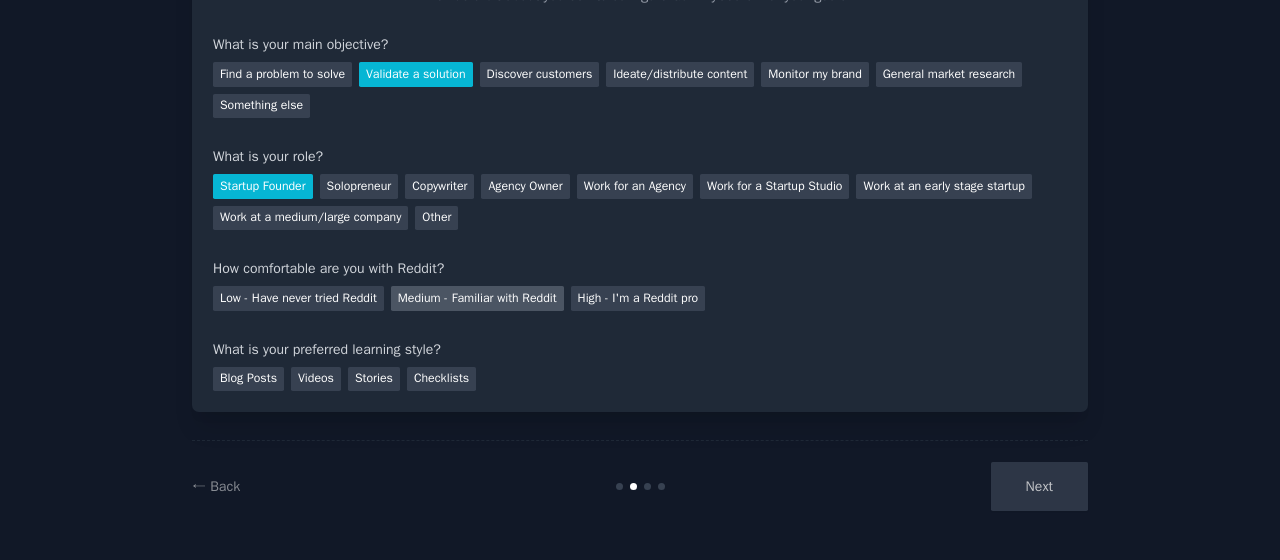 click on "Medium - Familiar with Reddit" at bounding box center [477, 298] 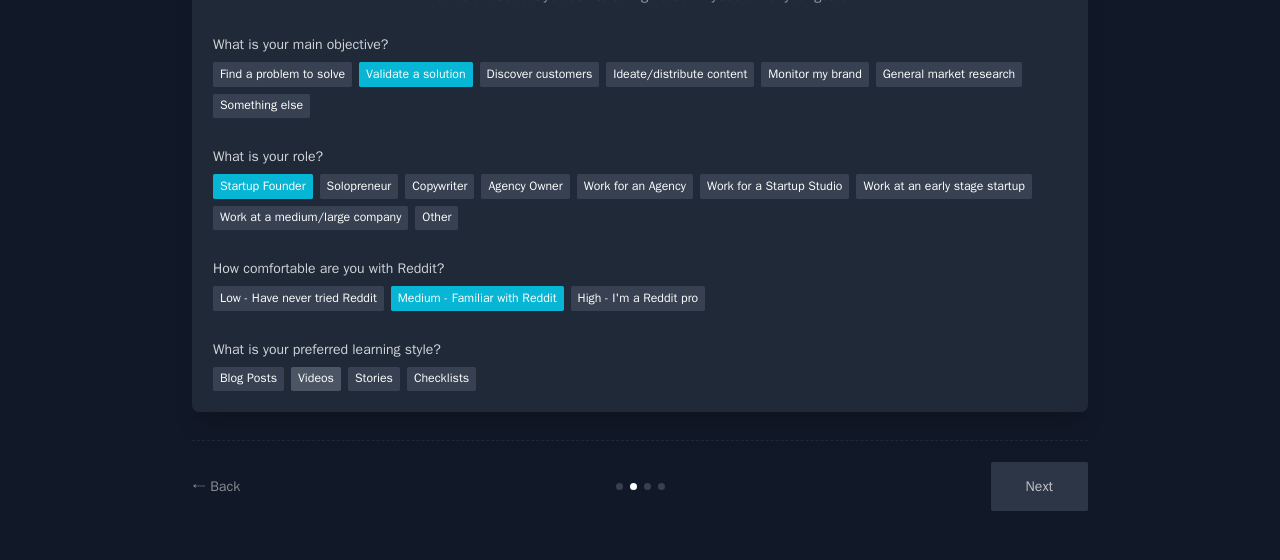 click on "Videos" at bounding box center [316, 379] 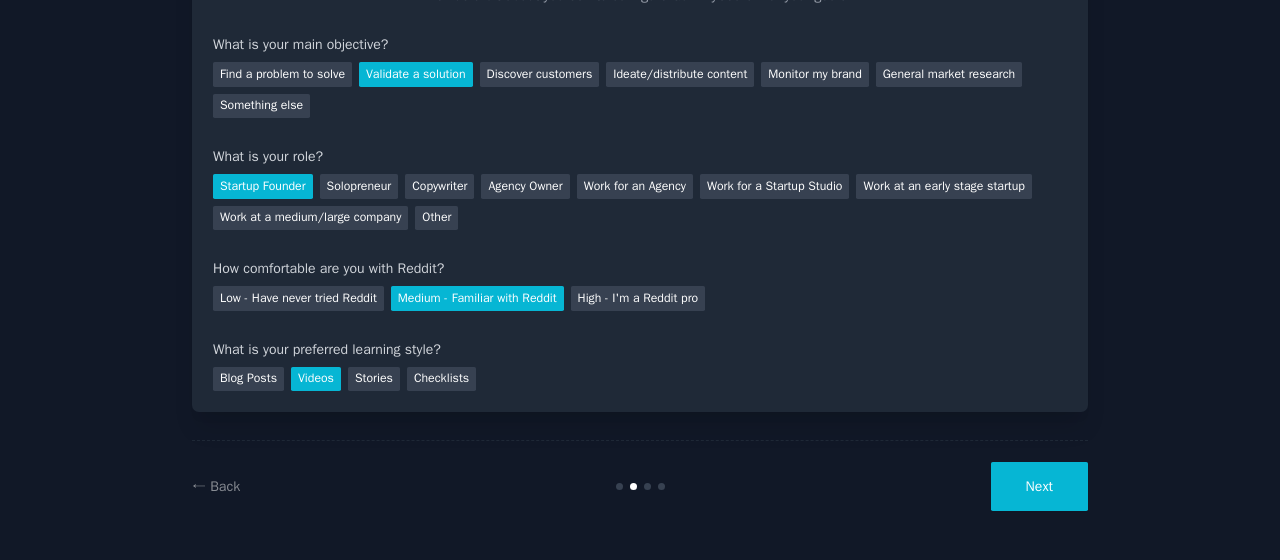 click on "Next" at bounding box center (1039, 486) 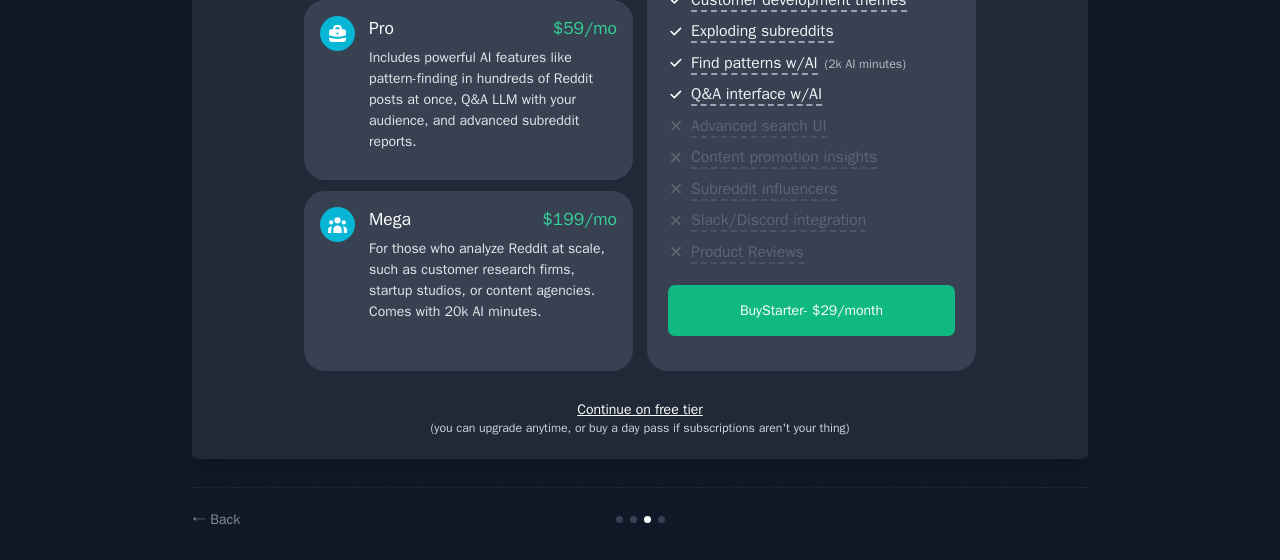scroll, scrollTop: 389, scrollLeft: 0, axis: vertical 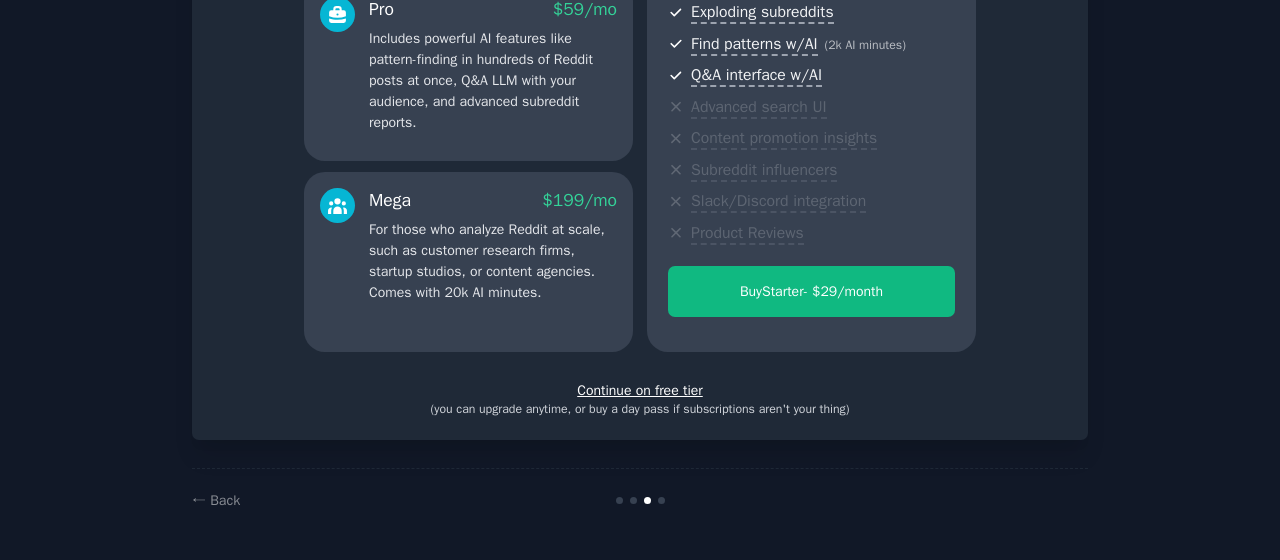 click on "Continue on free tier" at bounding box center (640, 390) 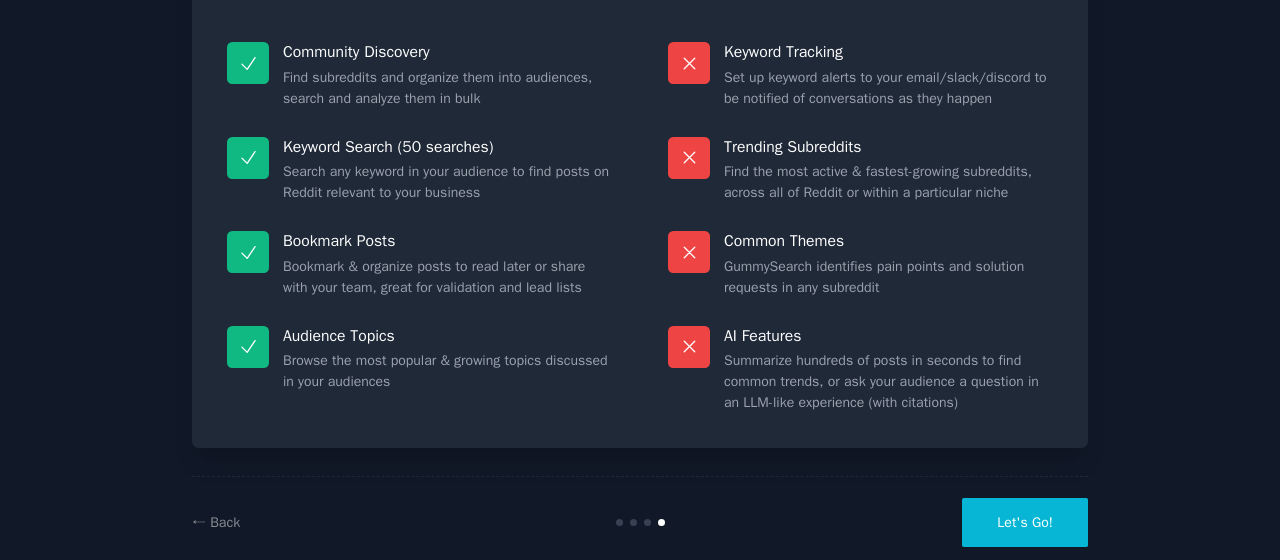 scroll, scrollTop: 184, scrollLeft: 0, axis: vertical 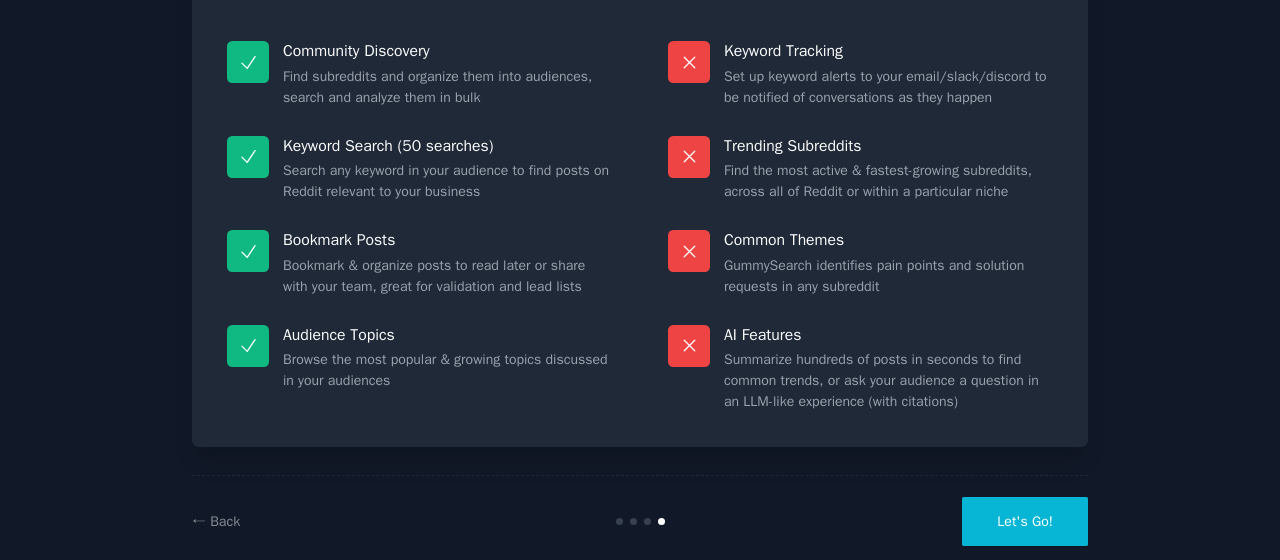 click on "Let's Go!" at bounding box center (1025, 521) 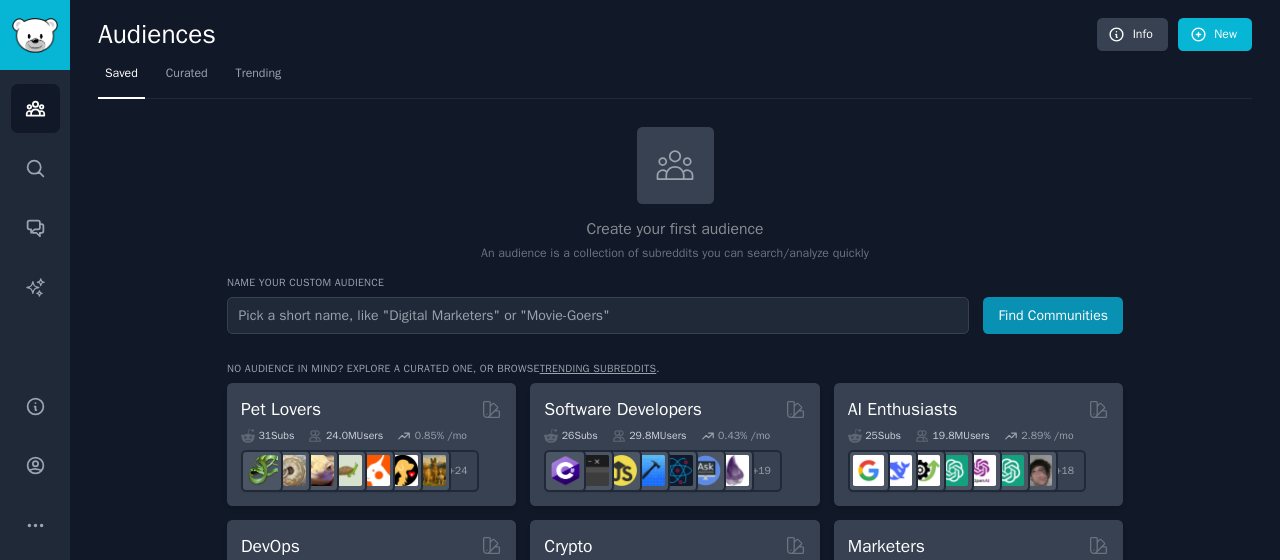 click on "Create your first audience An audience is a collection of subreddits you can search/analyze quickly Name your custom audience Audience Name Find Communities No audience in mind? Explore a curated one, or browse  trending subreddits . Pet Lovers 31  Sub s 24.0M  Users 0.85 % /mo + 24 Software Developers 26  Sub s 29.8M  Users 0.43 % /mo + 19 AI Enthusiasts 25  Sub s 19.8M  Users 2.89 % /mo r/ArtificalIntelligence + 18 DevOps 21  Sub s 1.6M  Users 1.70 % /mo + 14 Crypto 19  Sub s 19.0M  Users 0.23 % /mo + 12 Marketers 18  Sub s 6.4M  Users 1.21 % /mo + 11 Startup Founders 16  Sub s 13.5M  Users 1.31 % /mo + 9 Generative AI 16  Sub s 19.9M  Users 1.67 % /mo + 9 AI Developers 15  Sub s 3.9M  Users 2.48 % /mo + 8 Stock Investors 15  Sub s 28.3M  Users 0.52 % /mo + 8 Video Editors 15  Sub s 2.3M  Users 1.52 % /mo + 8 Designers 13  Sub s 9.7M  Users 0.27 % /mo + 6 Data Scientists 13  Sub s 7.6M  Users 0.60 % /mo + 6 Fitness Enthusiasts 12  Sub s 31.1M  Users 0.24 % /mo + 5 Gardeners 11  Sub s 13.5M  Users 1.95 % /mo" at bounding box center (675, 1204) 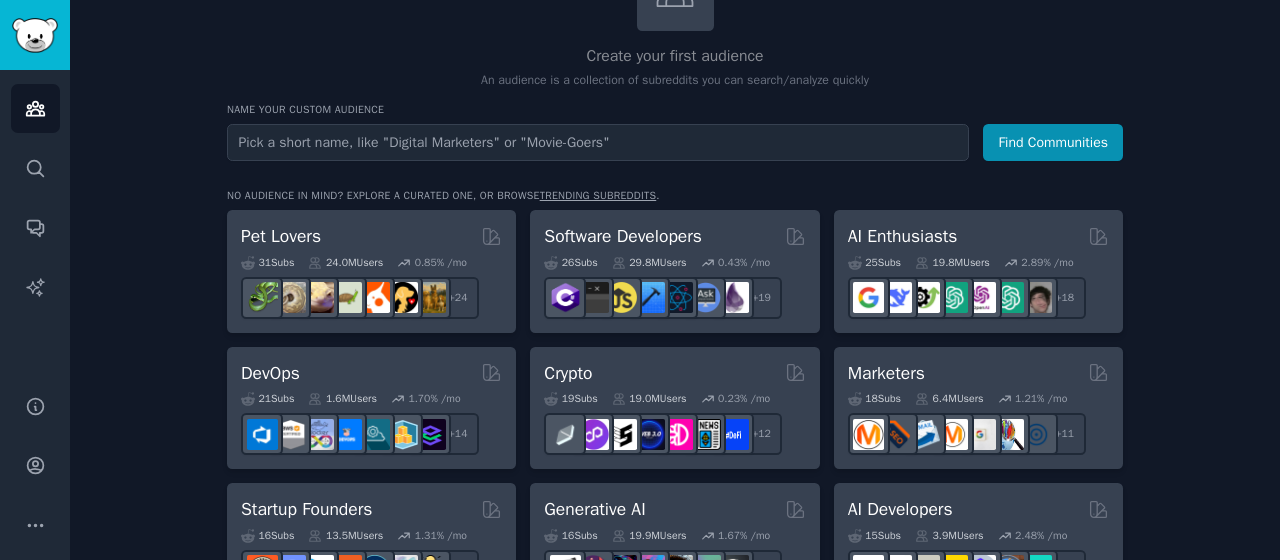 scroll, scrollTop: 0, scrollLeft: 0, axis: both 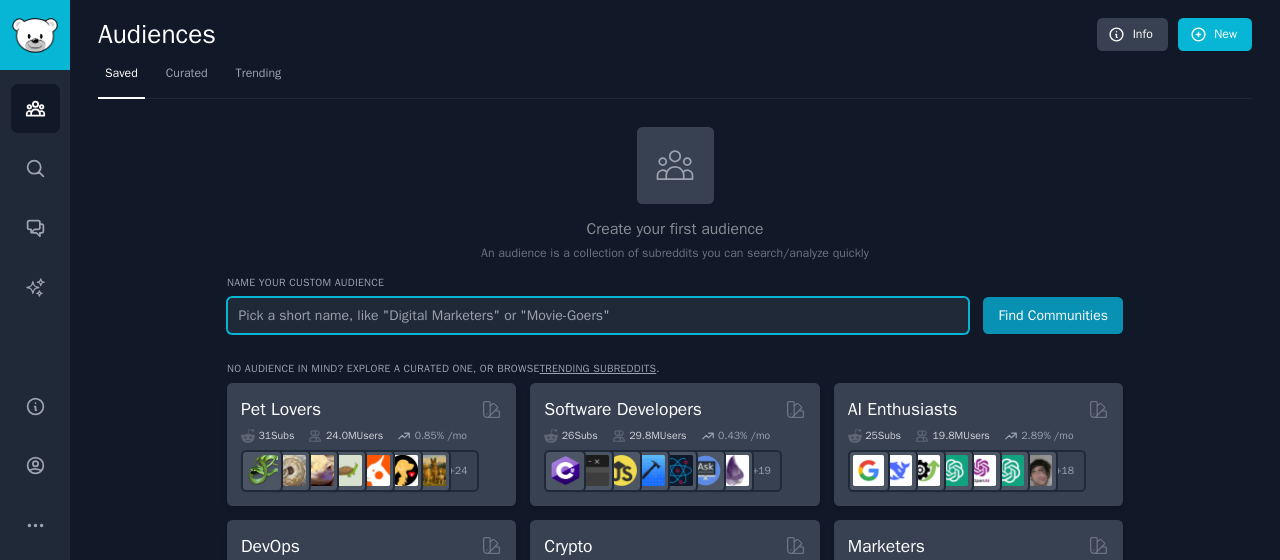 click at bounding box center [598, 315] 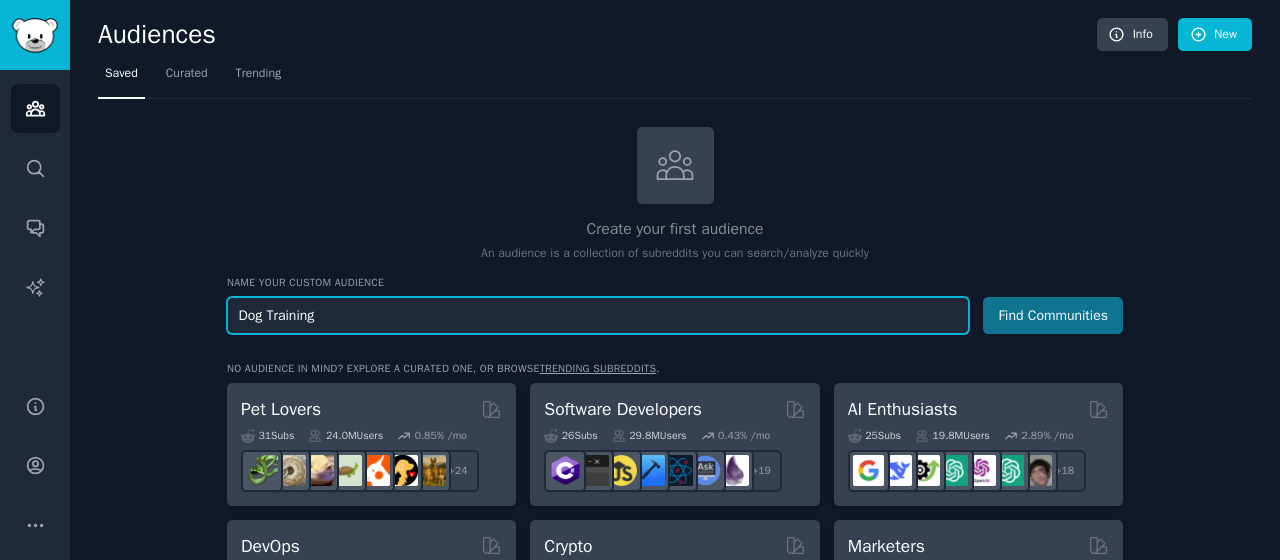 type on "Dog Training" 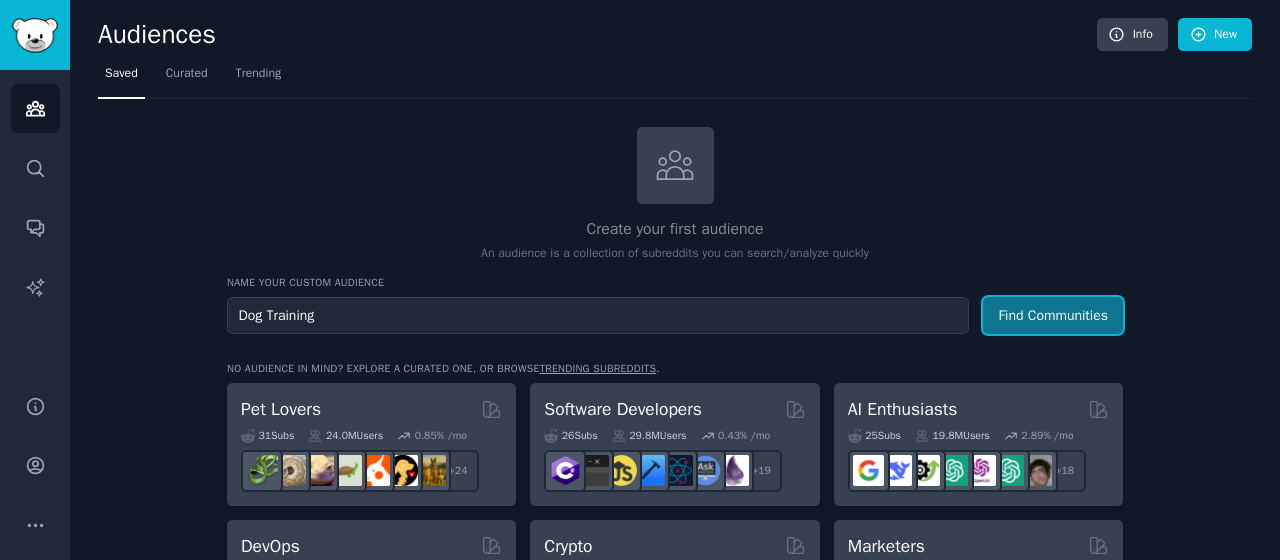 click on "Find Communities" at bounding box center [1053, 315] 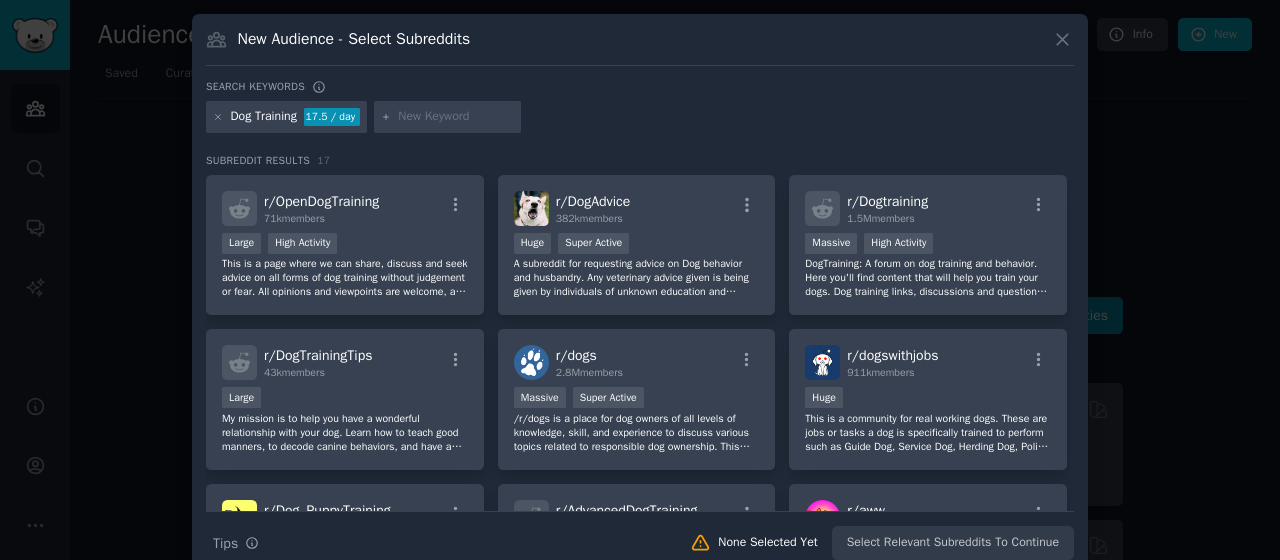 click at bounding box center (456, 117) 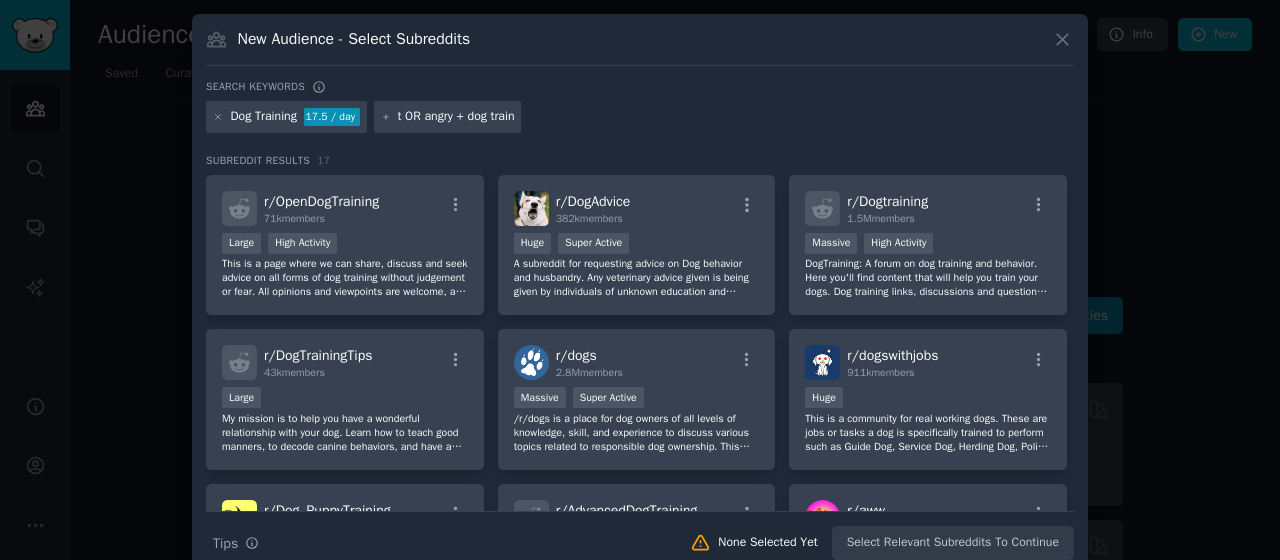 scroll, scrollTop: 0, scrollLeft: 79, axis: horizontal 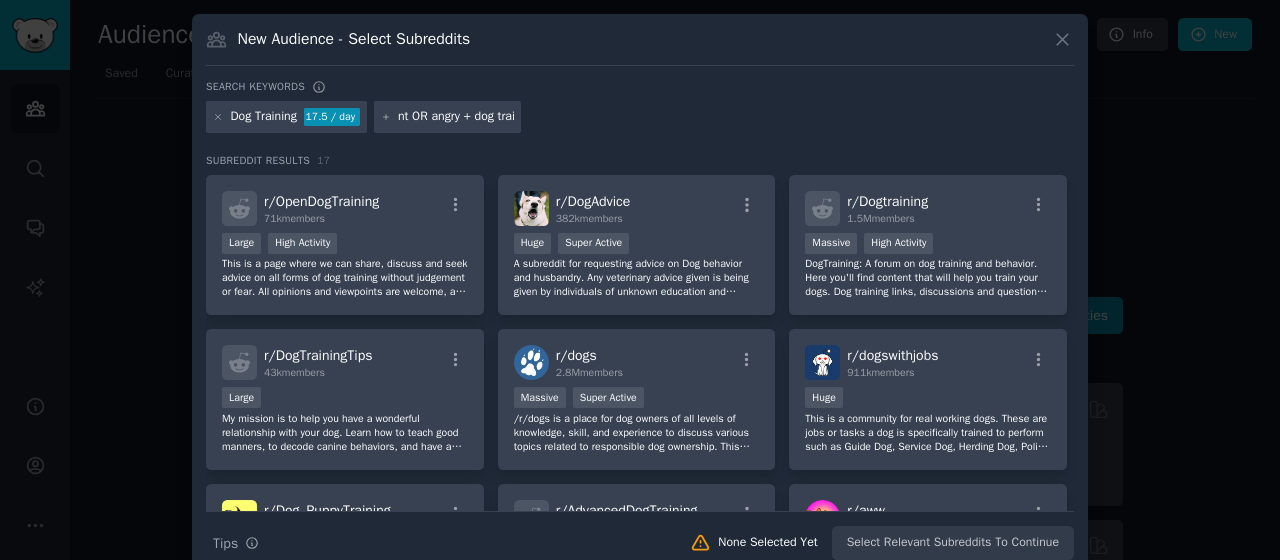 type on "rant OR complaint OR angry + dog training" 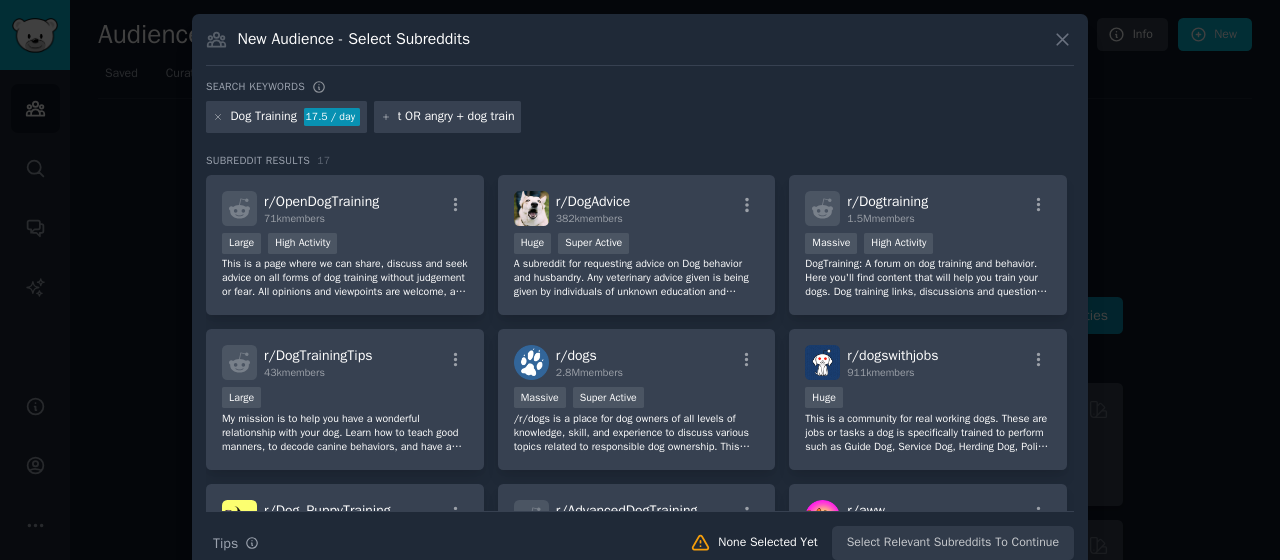 type 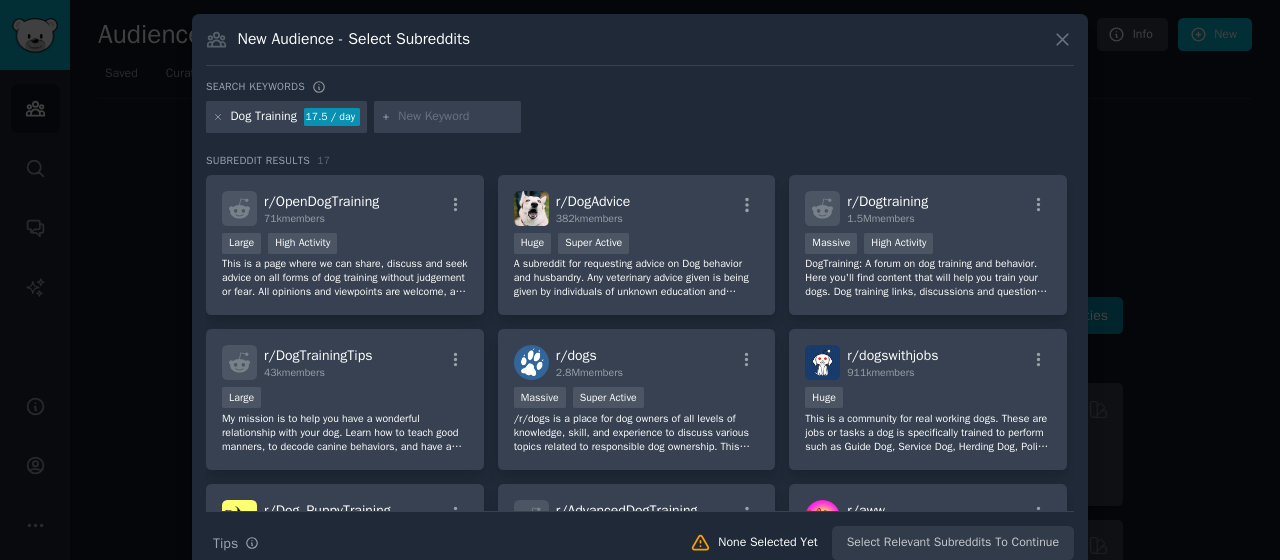 scroll, scrollTop: 0, scrollLeft: 0, axis: both 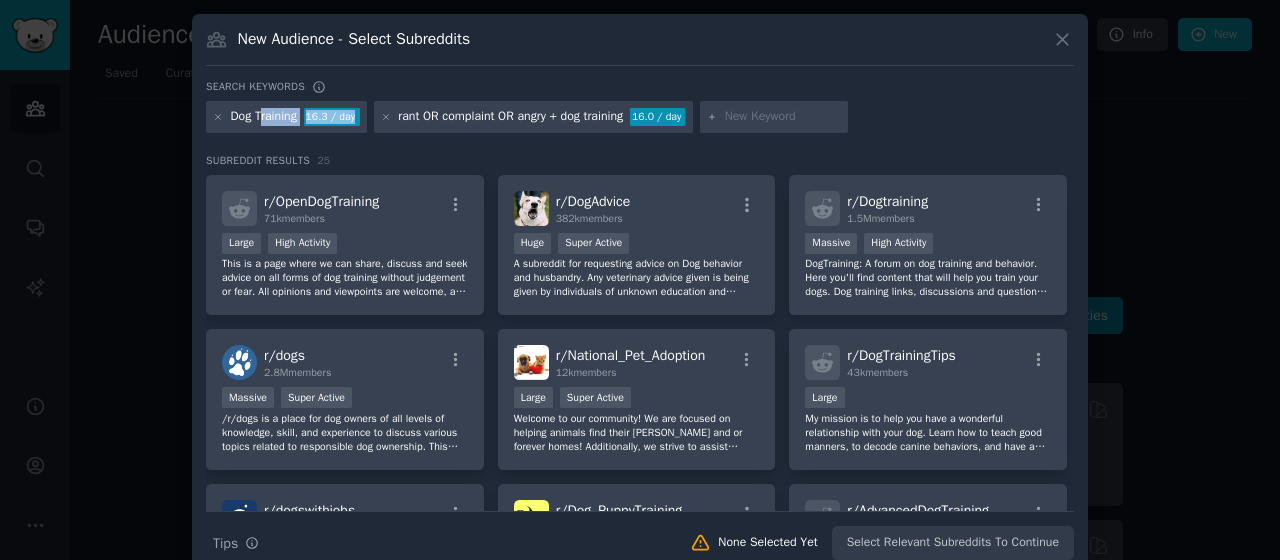 drag, startPoint x: 630, startPoint y: 116, endPoint x: 257, endPoint y: 109, distance: 373.06567 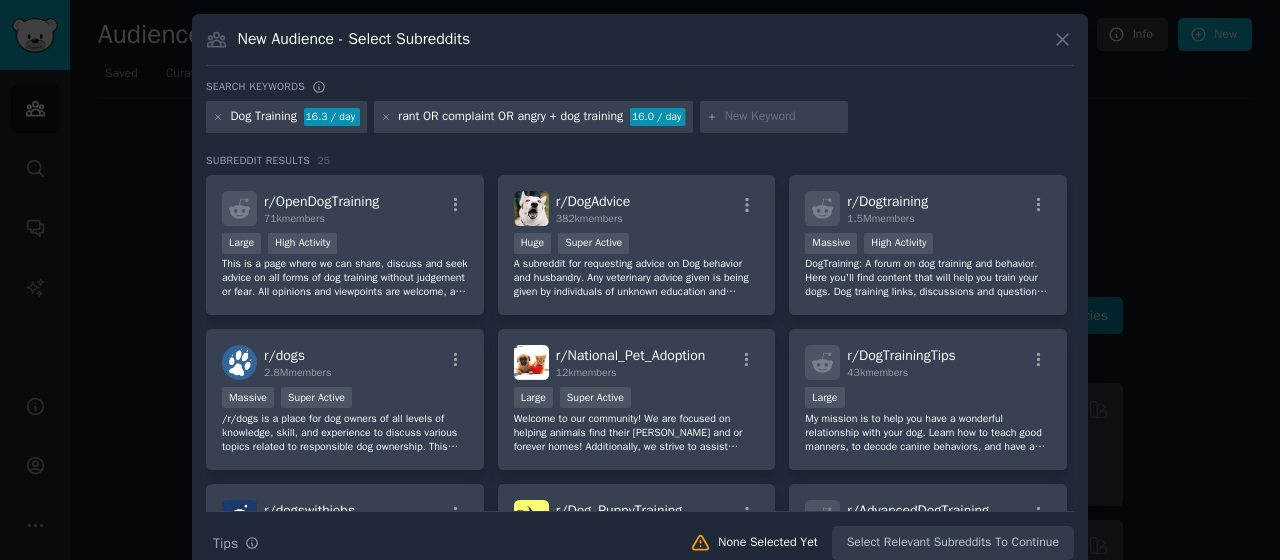 click at bounding box center [640, 280] 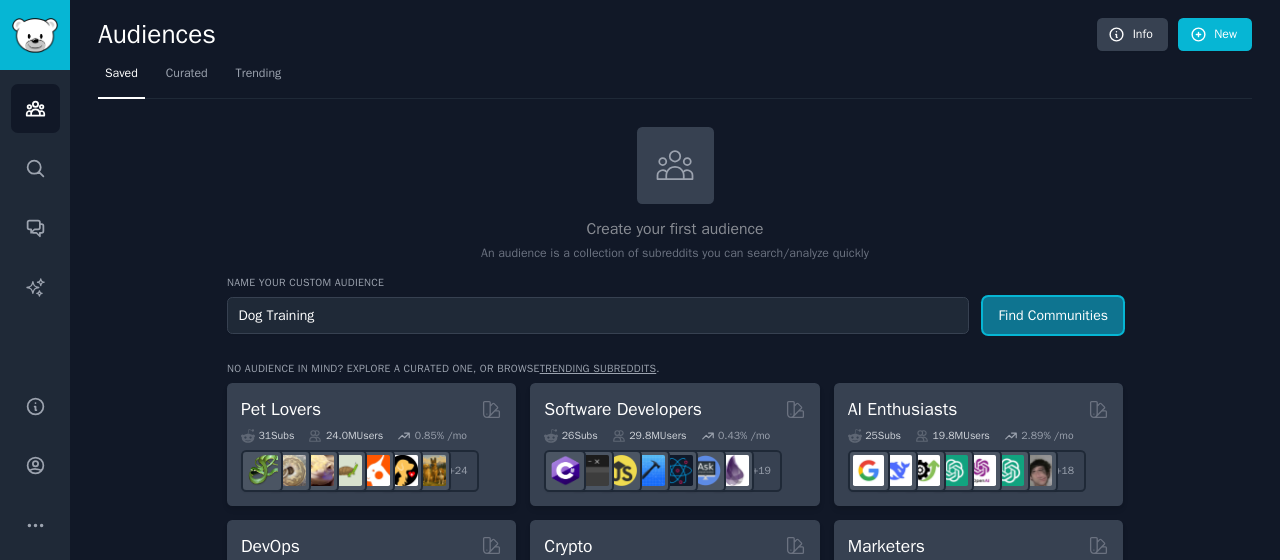 click on "Find Communities" at bounding box center (1053, 315) 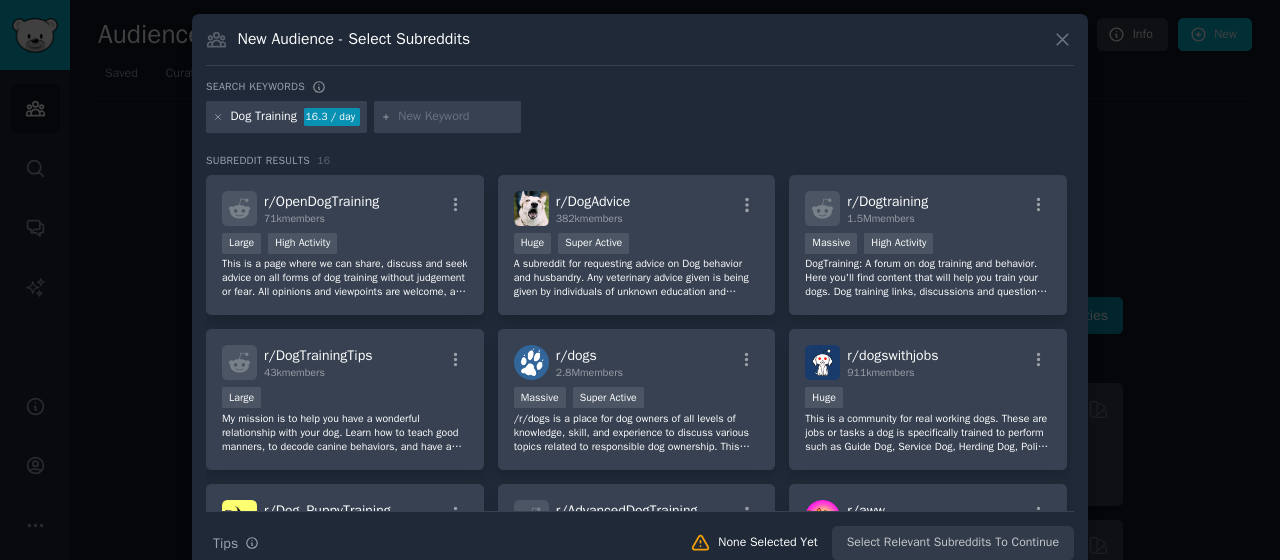 click at bounding box center [456, 117] 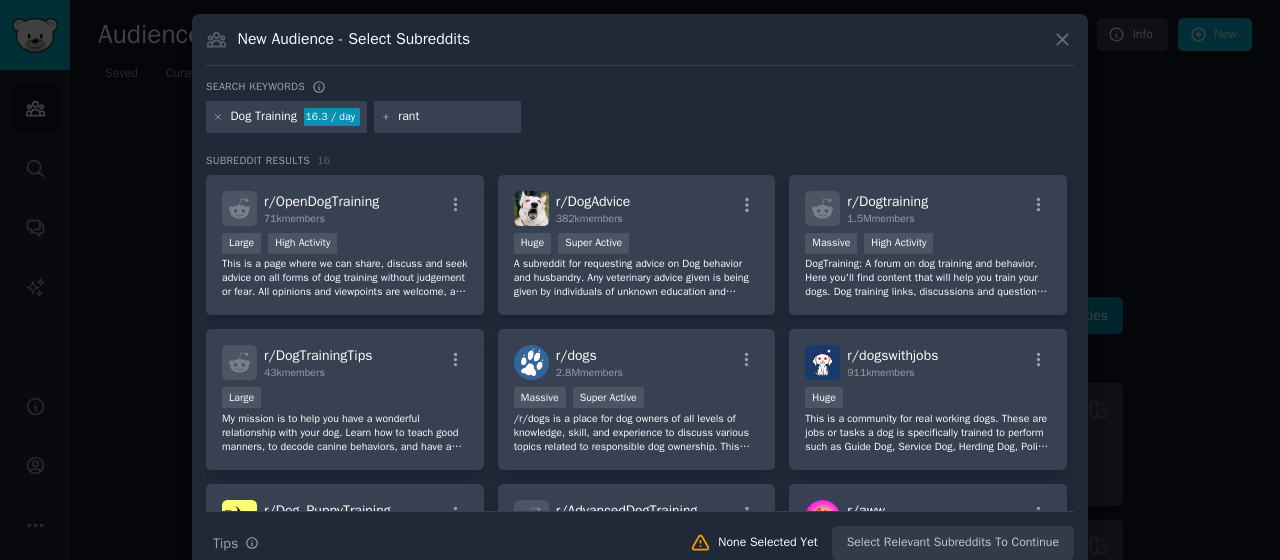 type on "rant" 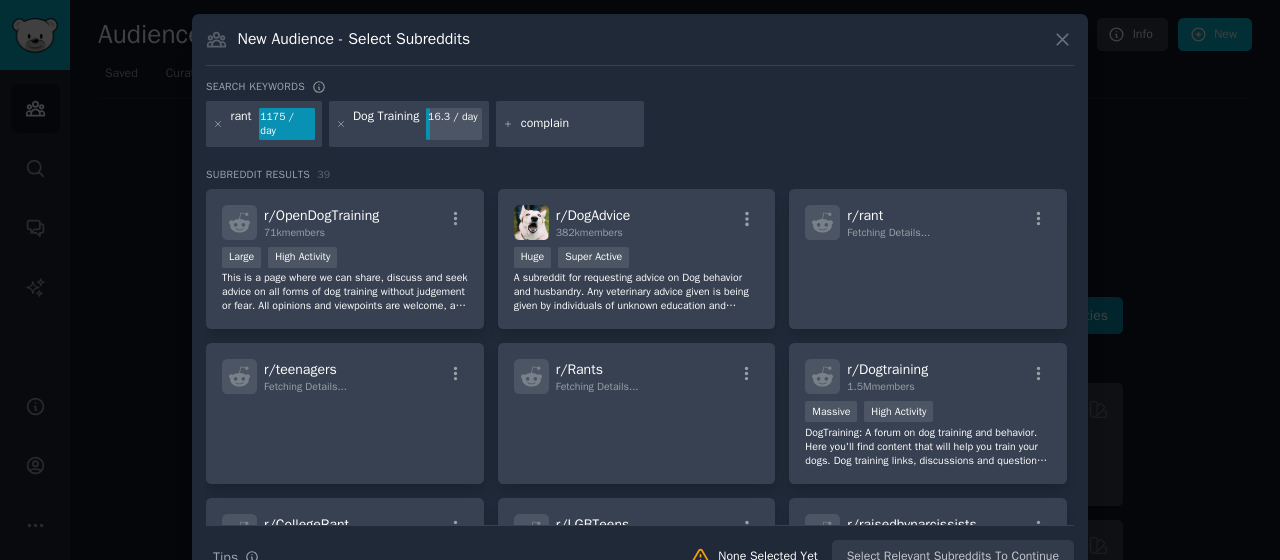 type on "complaint" 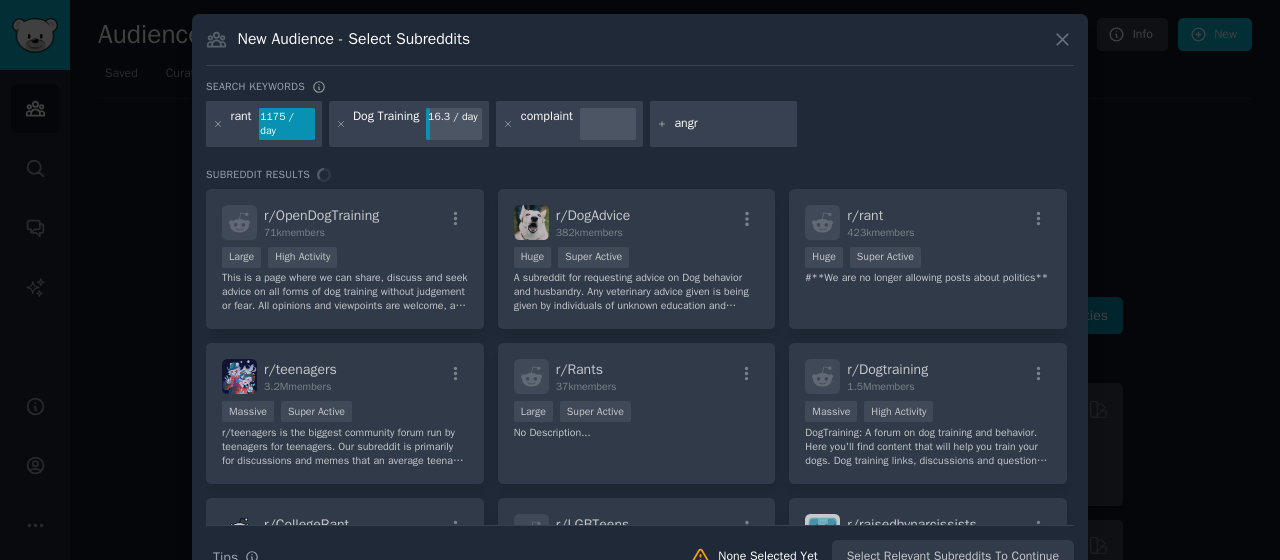 type on "angry" 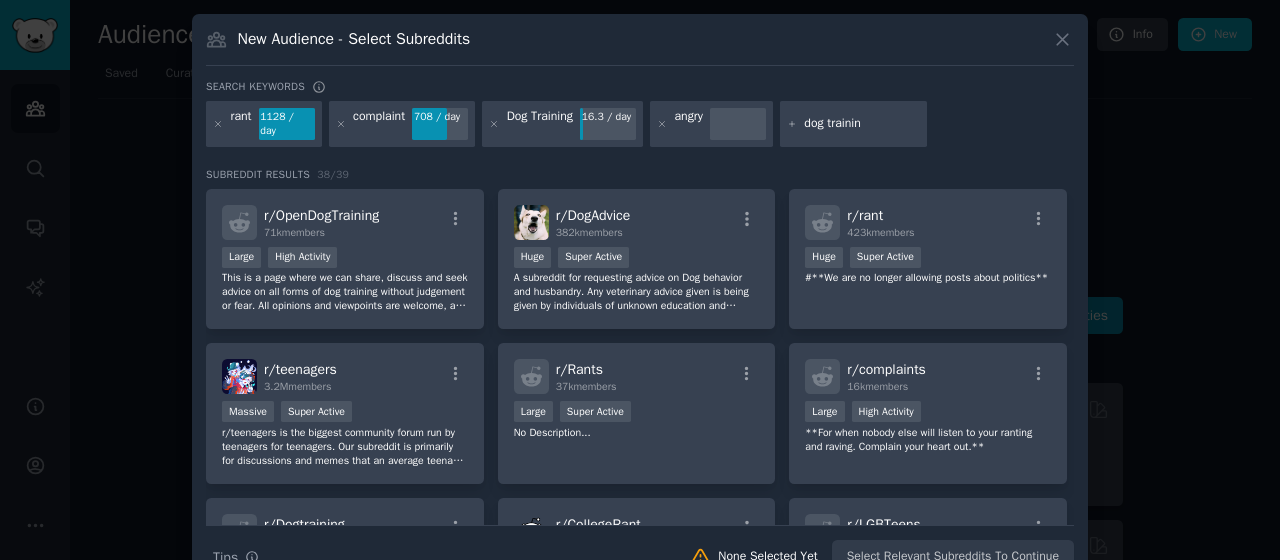 type on "dog training" 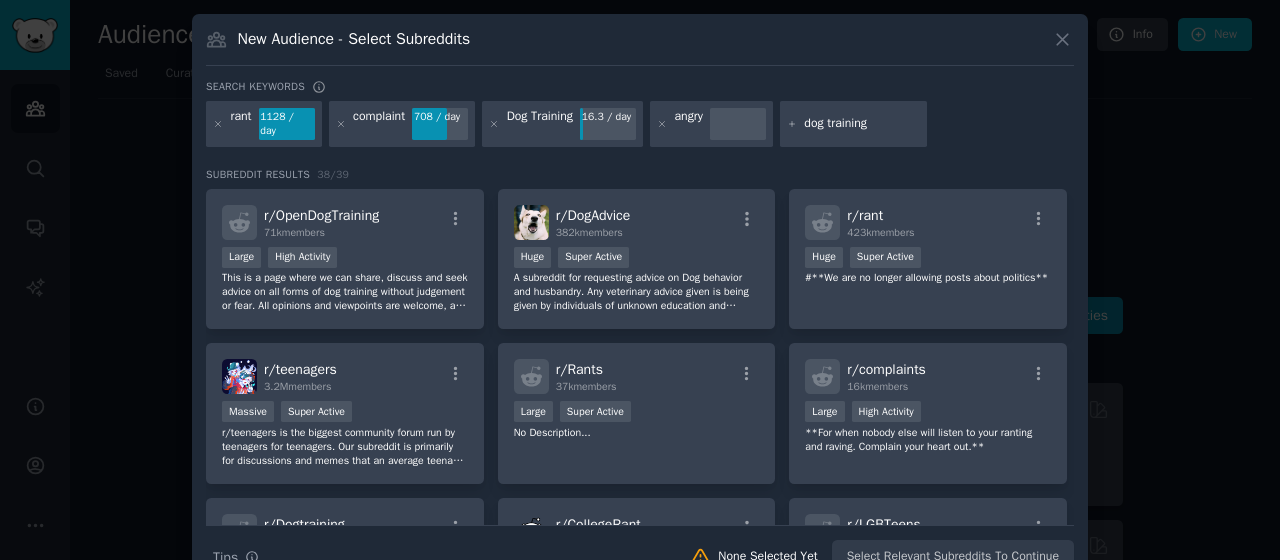 type 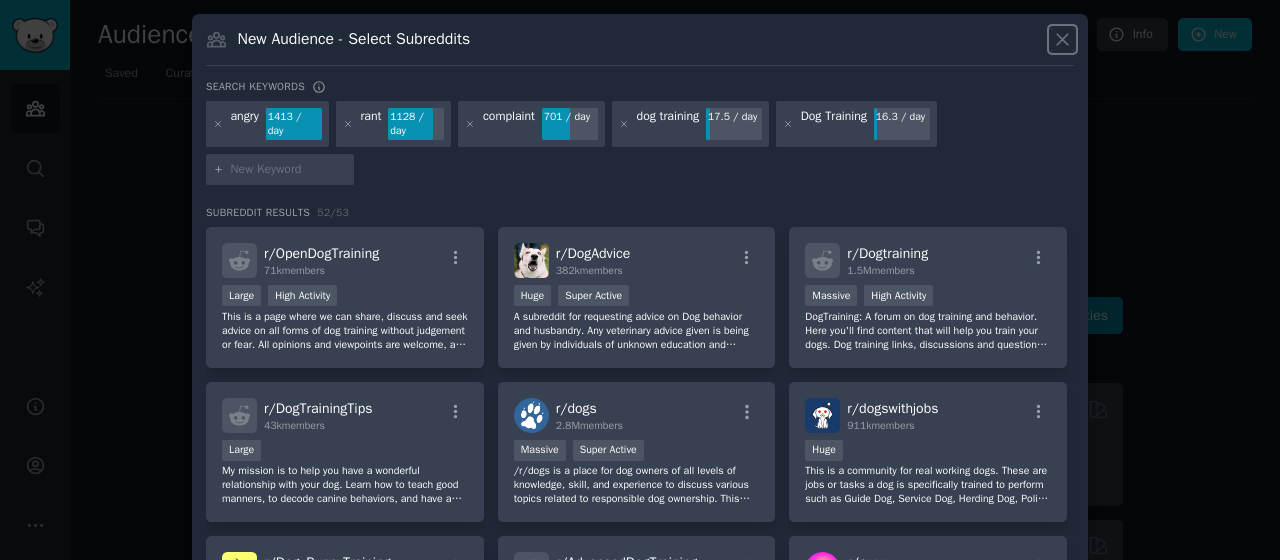 click 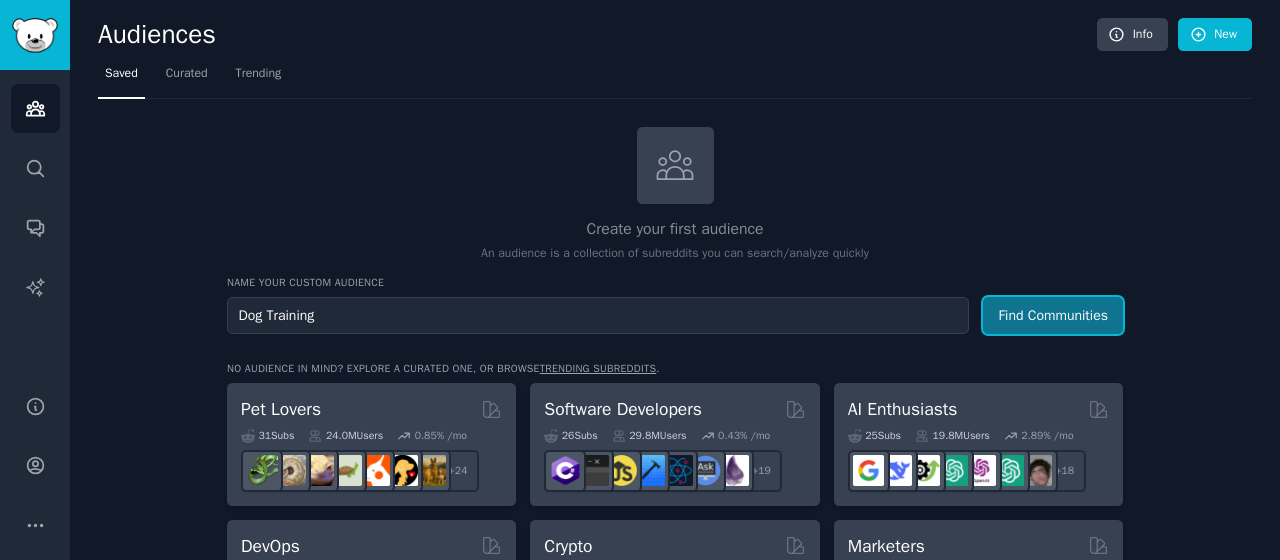 click on "Find Communities" at bounding box center [1053, 315] 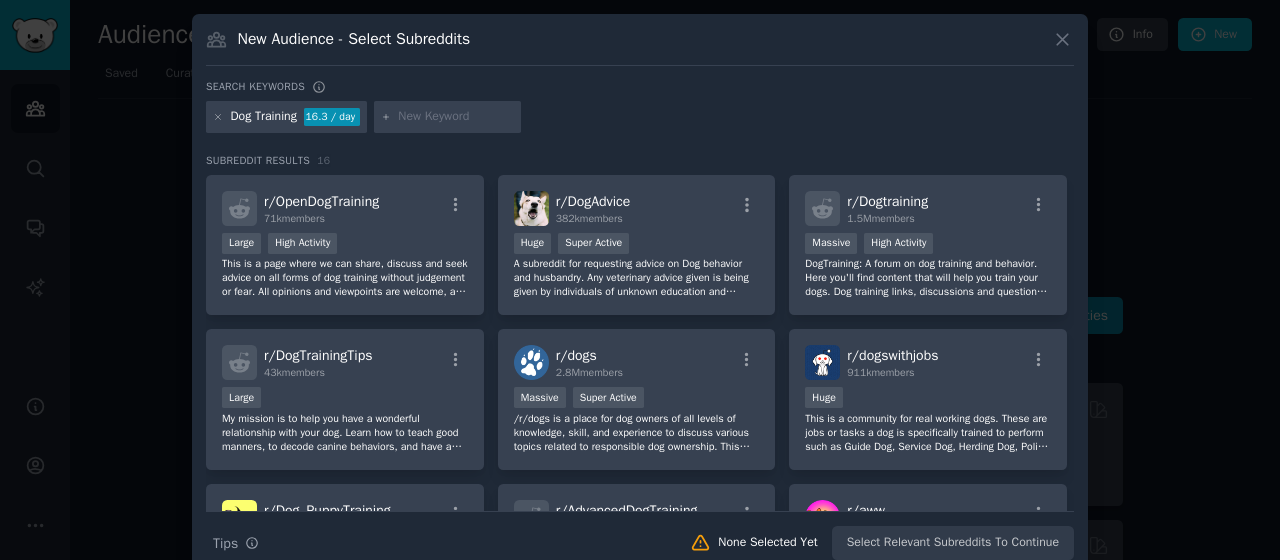 click at bounding box center (456, 117) 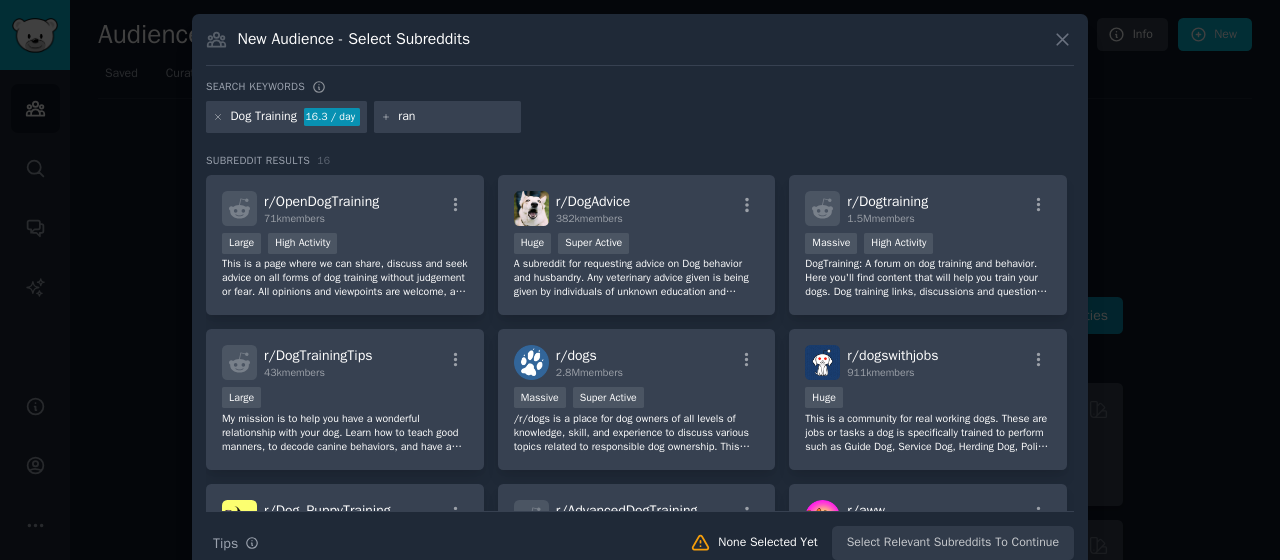 type on "rant" 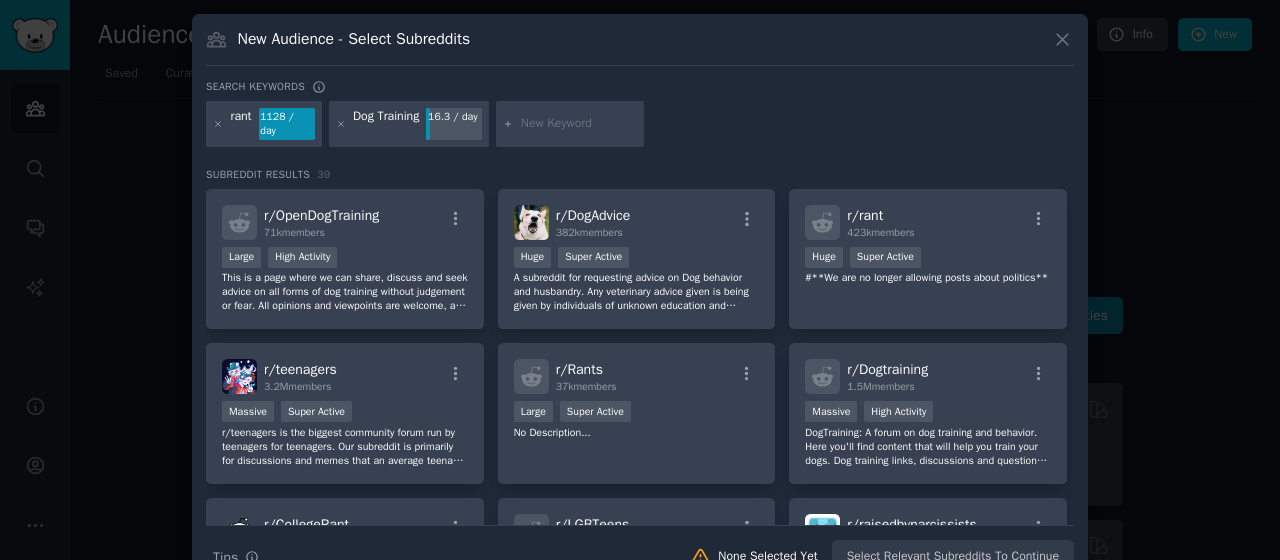 click 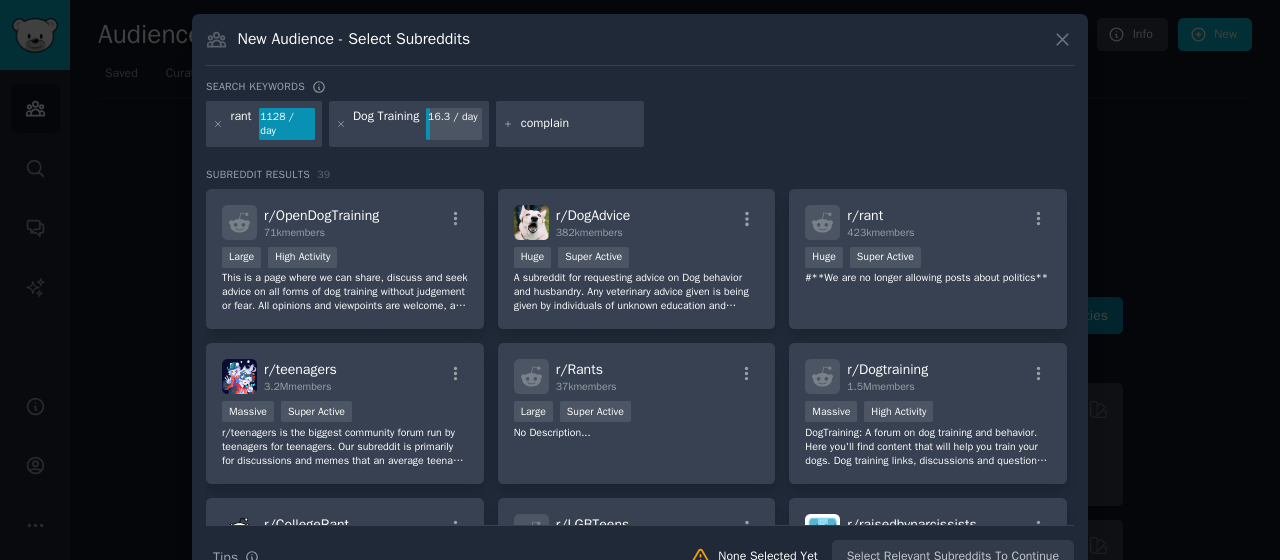 type on "complaint" 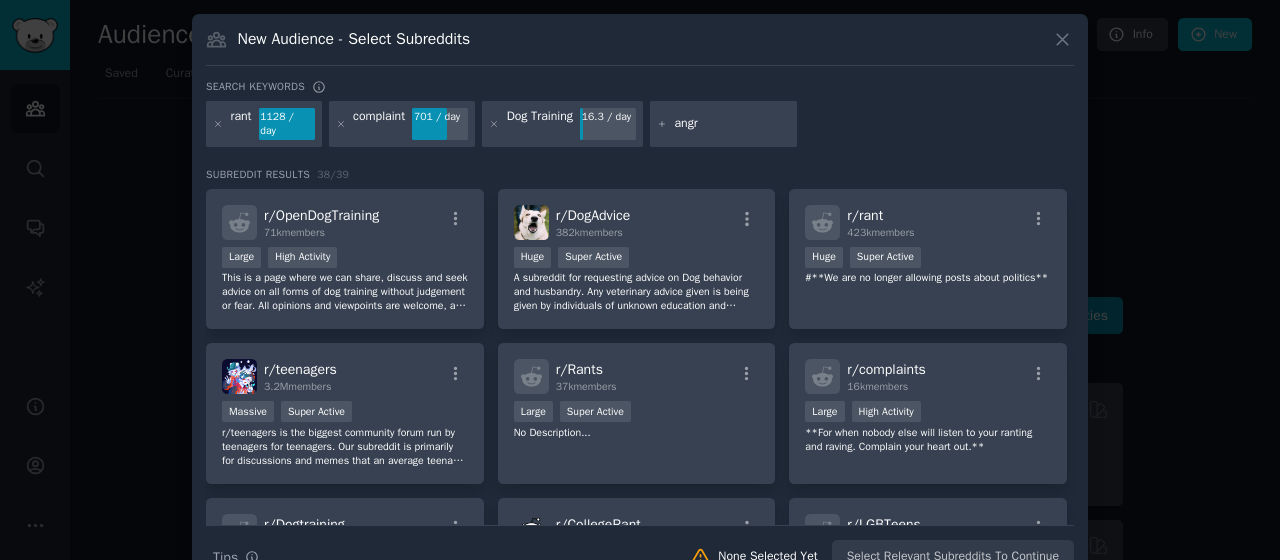 type on "angry" 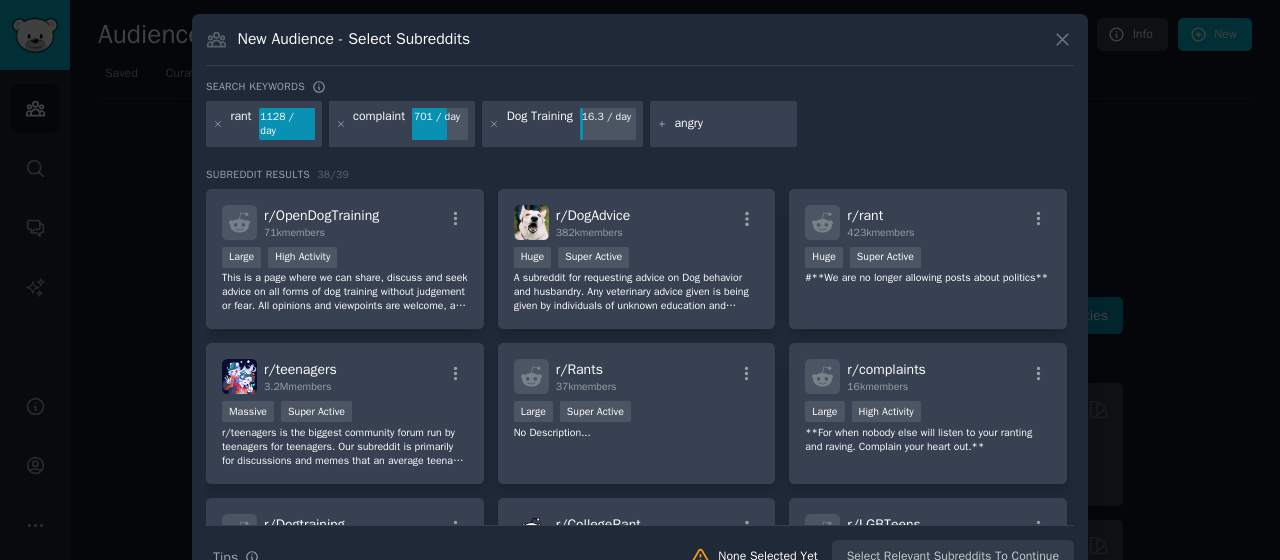 type 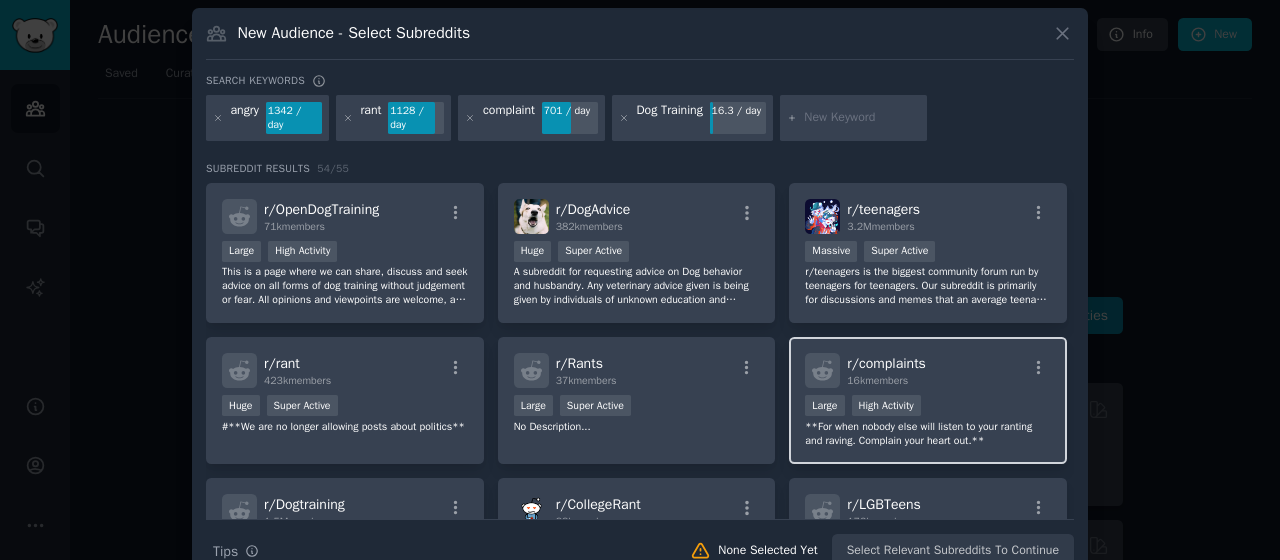 scroll, scrollTop: 29, scrollLeft: 0, axis: vertical 